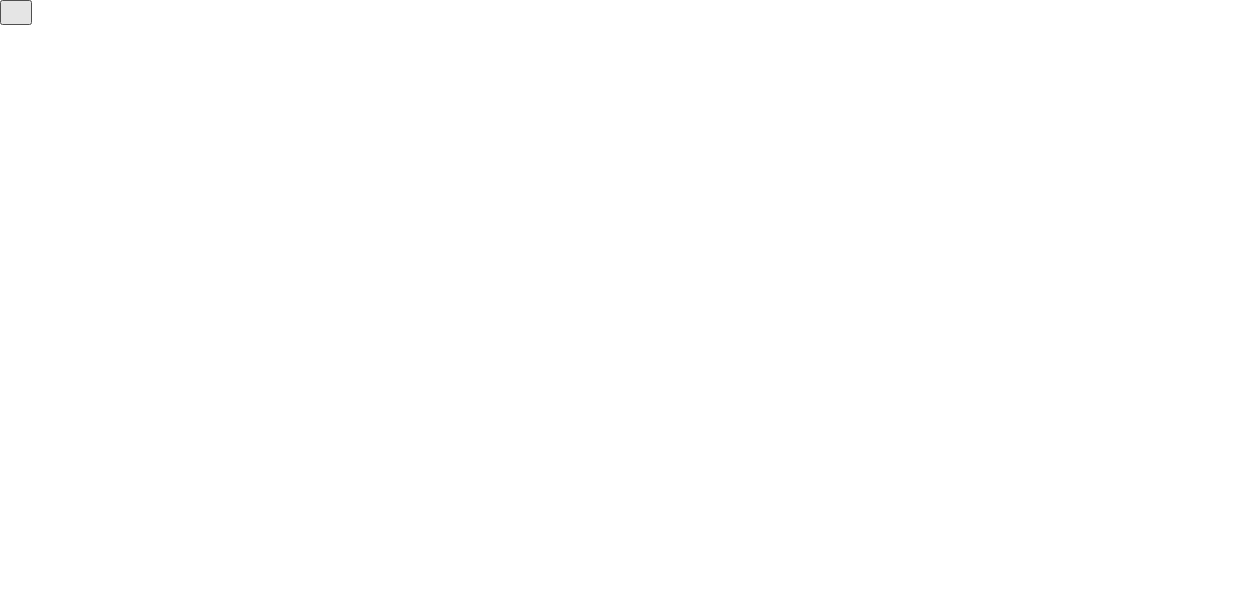 scroll, scrollTop: 0, scrollLeft: 0, axis: both 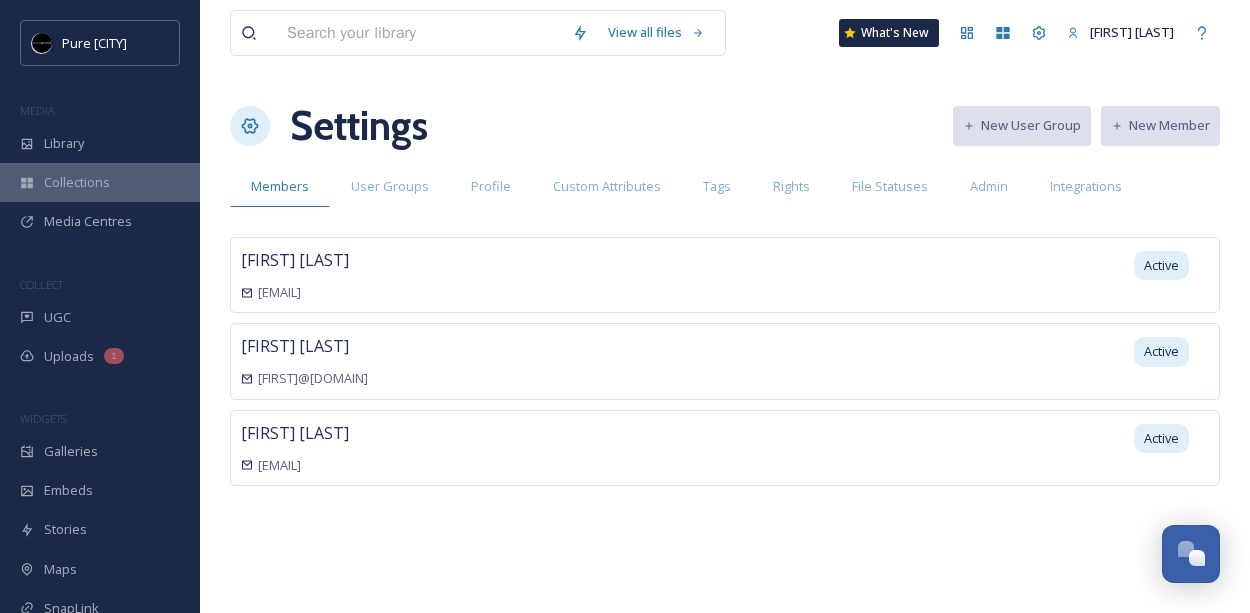 click on "Collections" at bounding box center [100, 182] 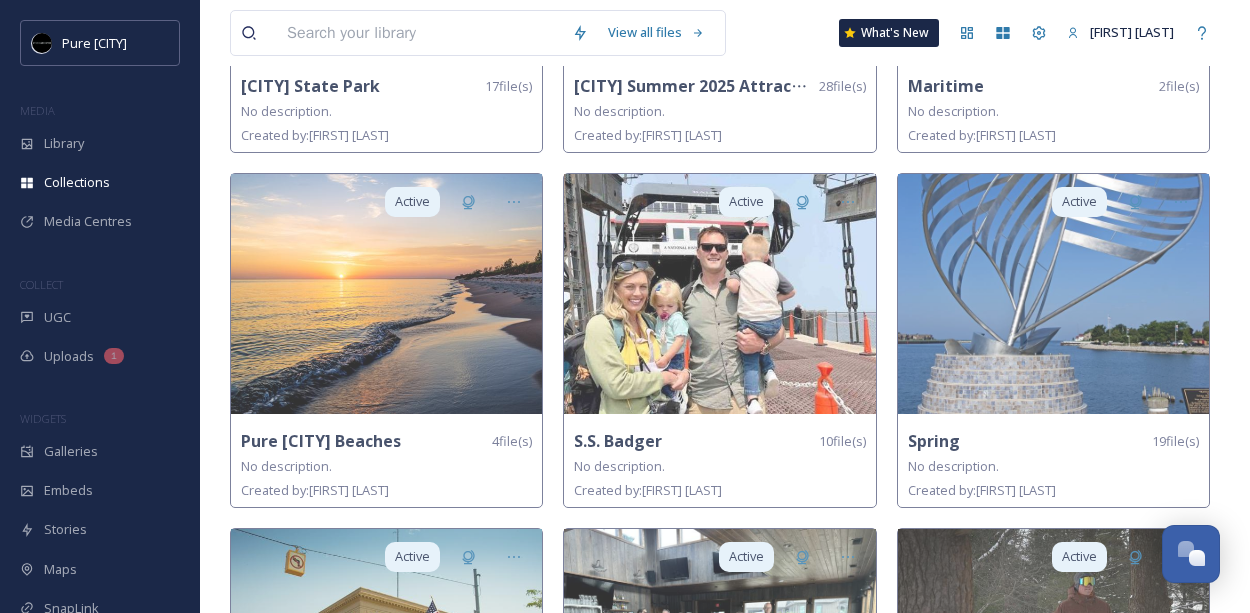 scroll, scrollTop: 1168, scrollLeft: 0, axis: vertical 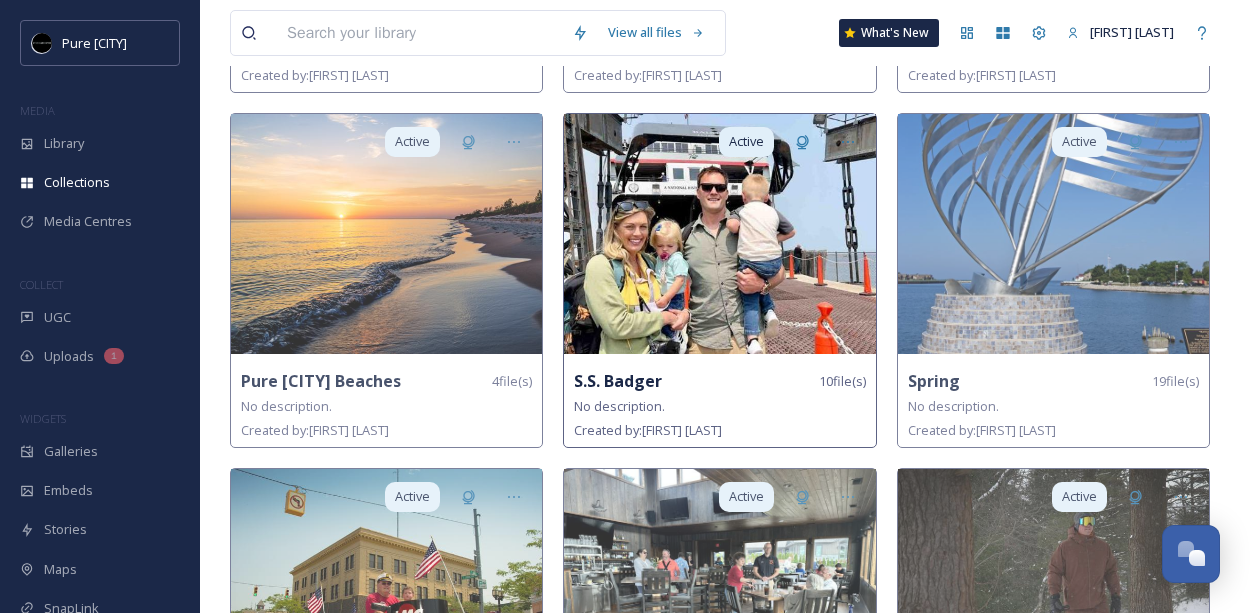 click on "S.S. Badger" at bounding box center [618, 381] 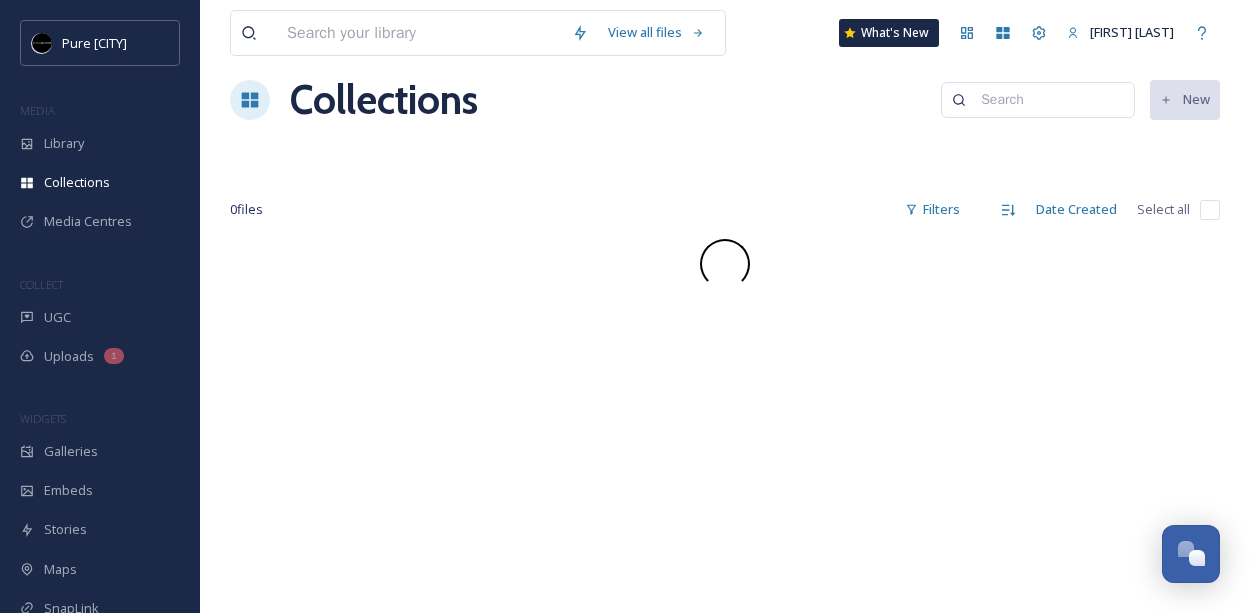 scroll, scrollTop: 0, scrollLeft: 0, axis: both 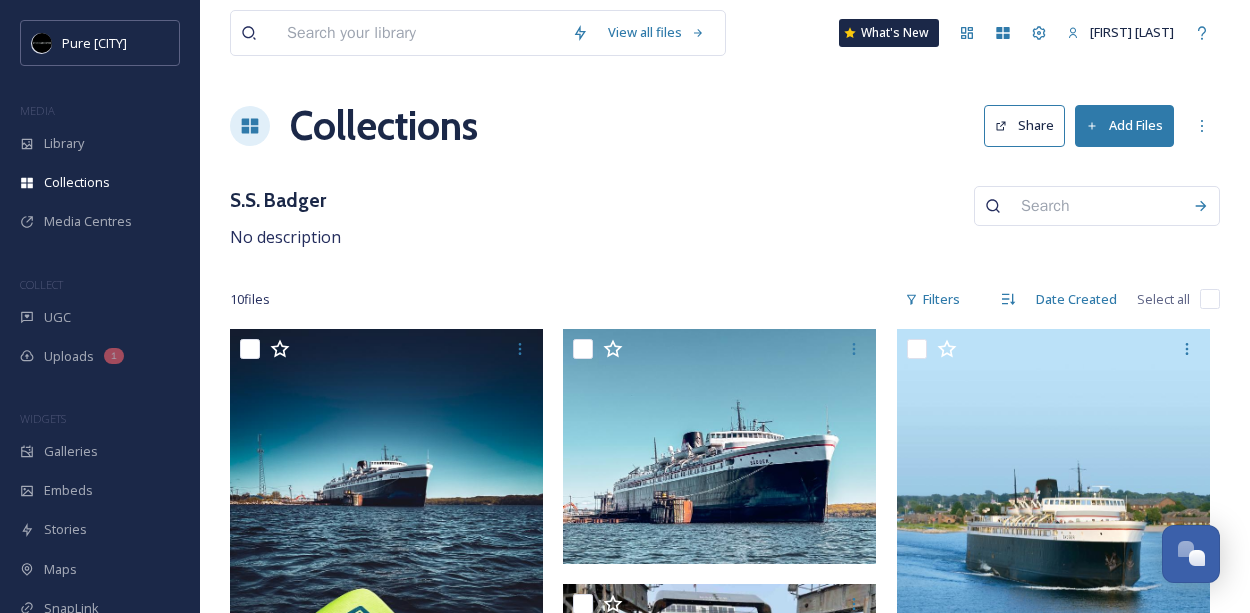 click on "View all files What's New [FIRST] [LAST] Collections Share Add Files S.S. Badger No description 10  file s Filters Date Created Select all" at bounding box center [725, 838] 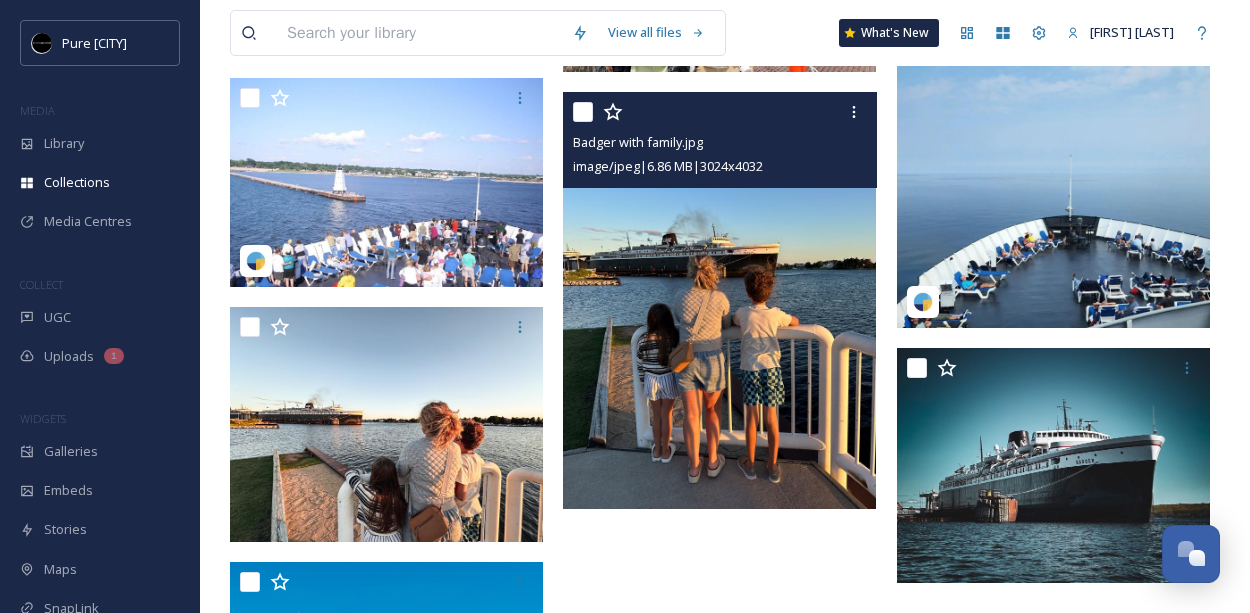 scroll, scrollTop: 608, scrollLeft: 0, axis: vertical 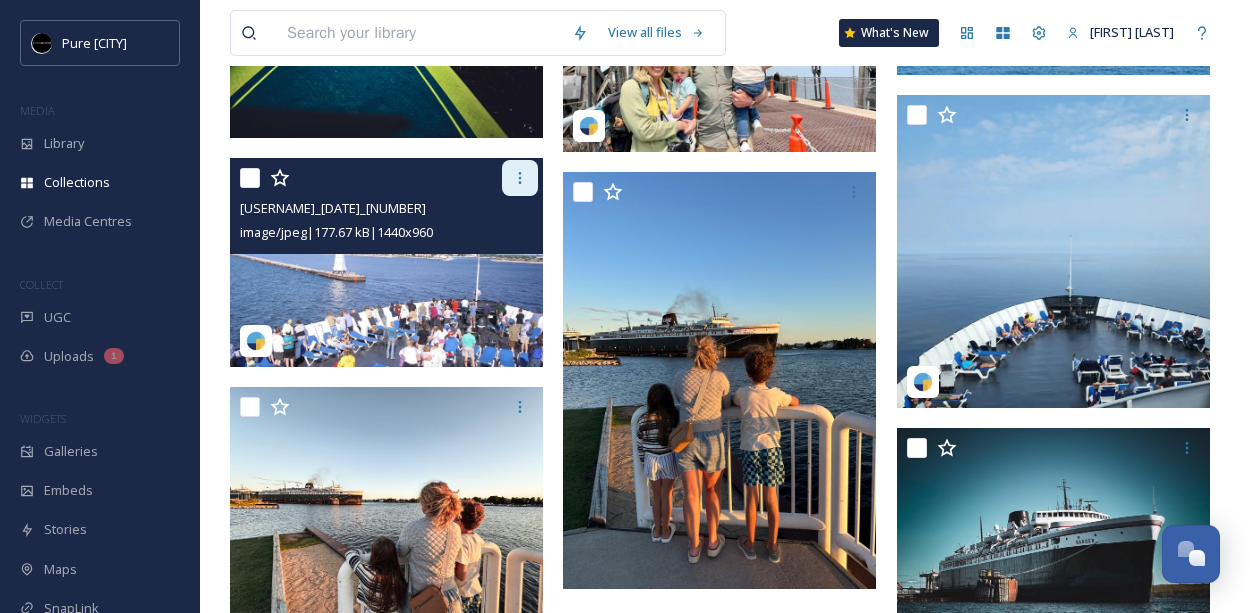 click 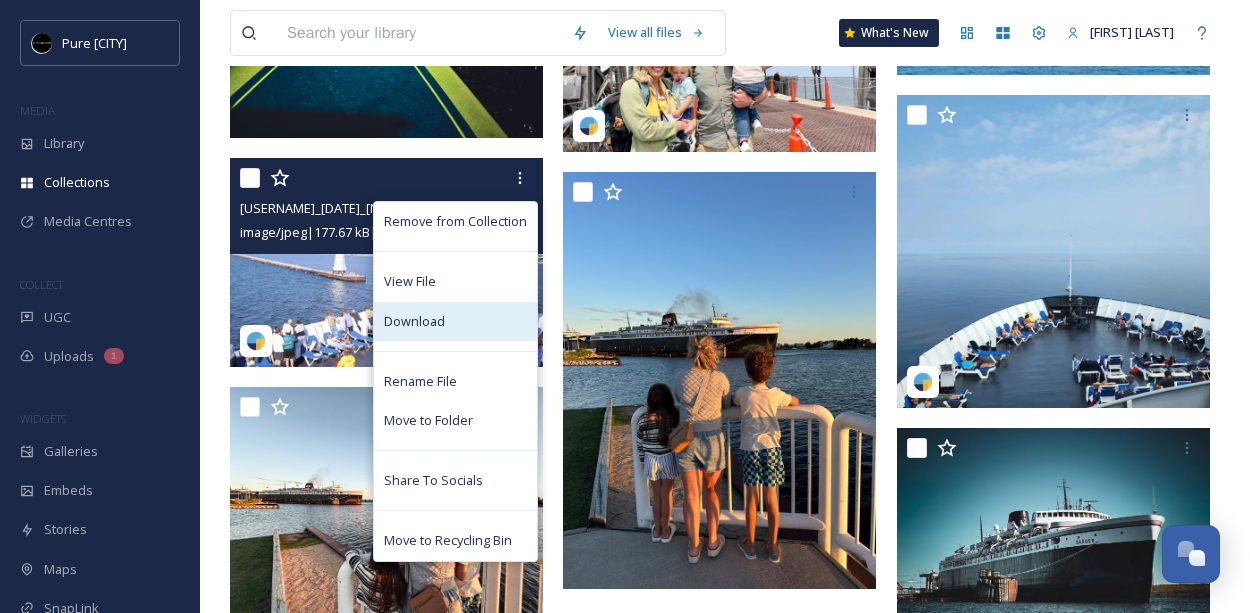 click on "Download" at bounding box center [414, 321] 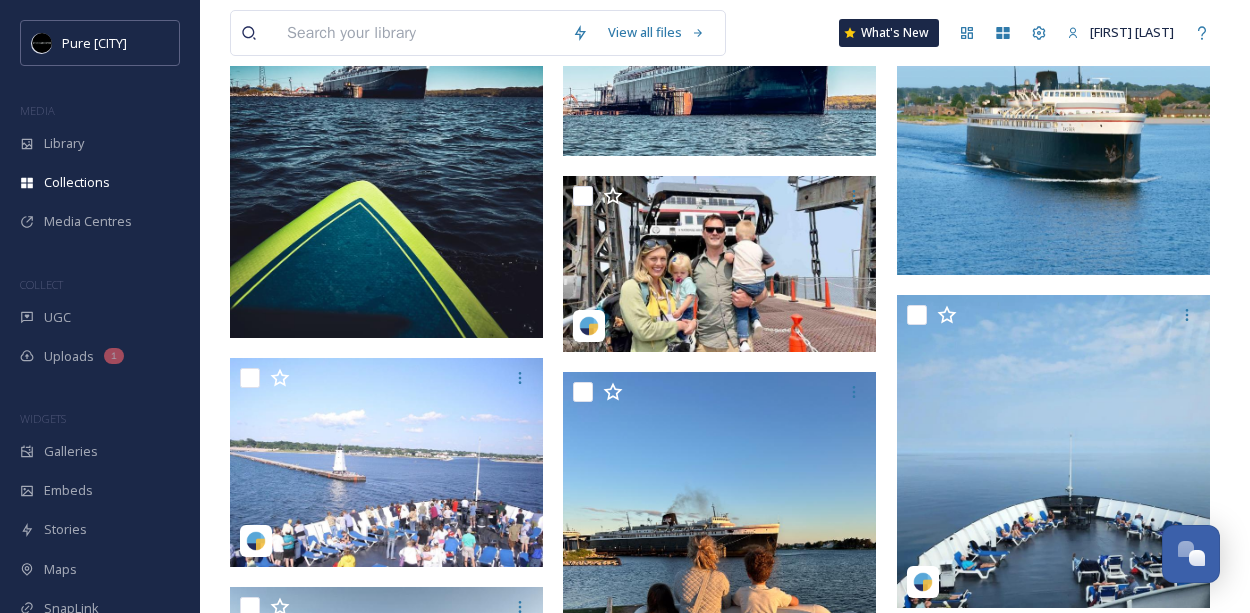 scroll, scrollTop: 409, scrollLeft: 0, axis: vertical 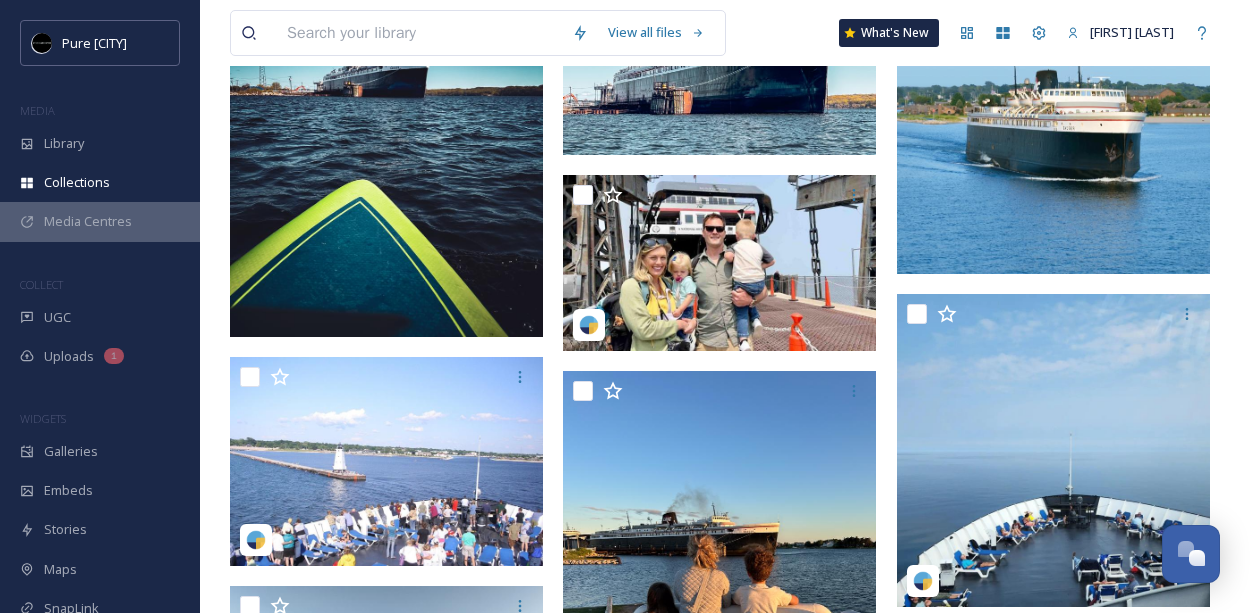 click on "Media Centres" at bounding box center [88, 221] 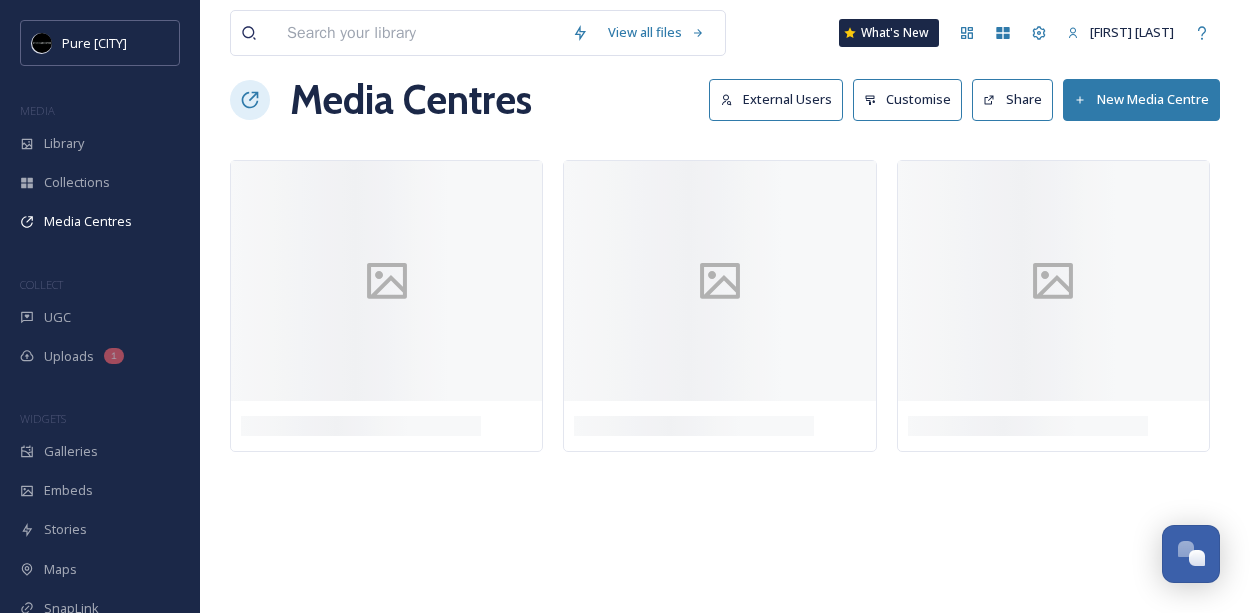 scroll, scrollTop: 0, scrollLeft: 0, axis: both 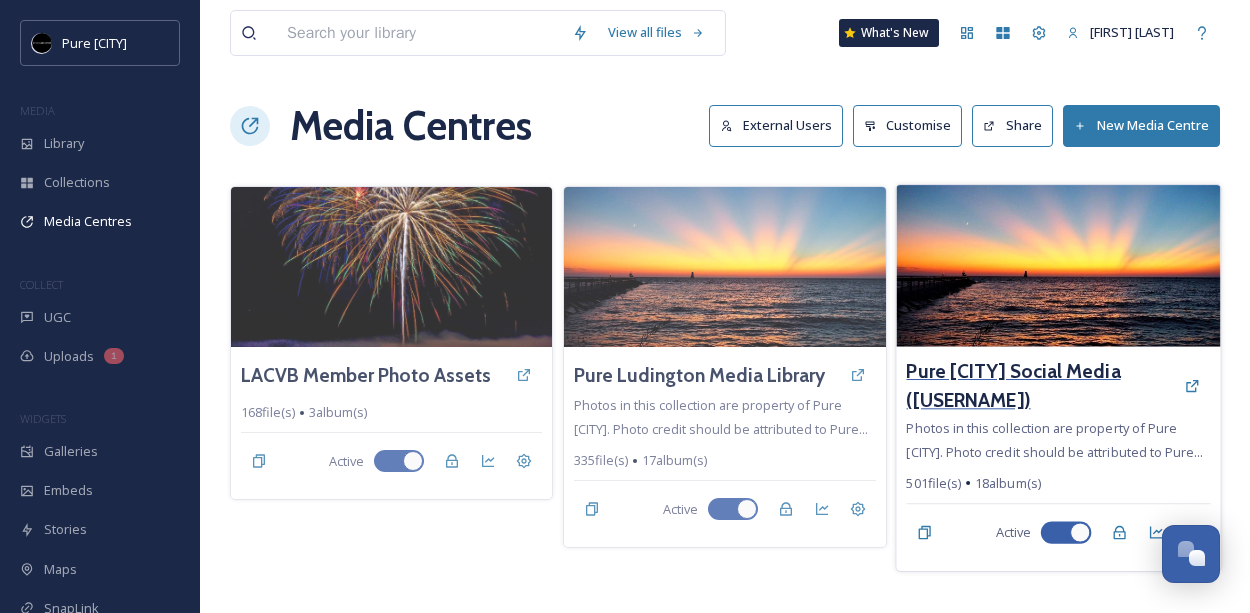 click on "Pure [CITY] Social Media ([USERNAME])" at bounding box center (1040, 386) 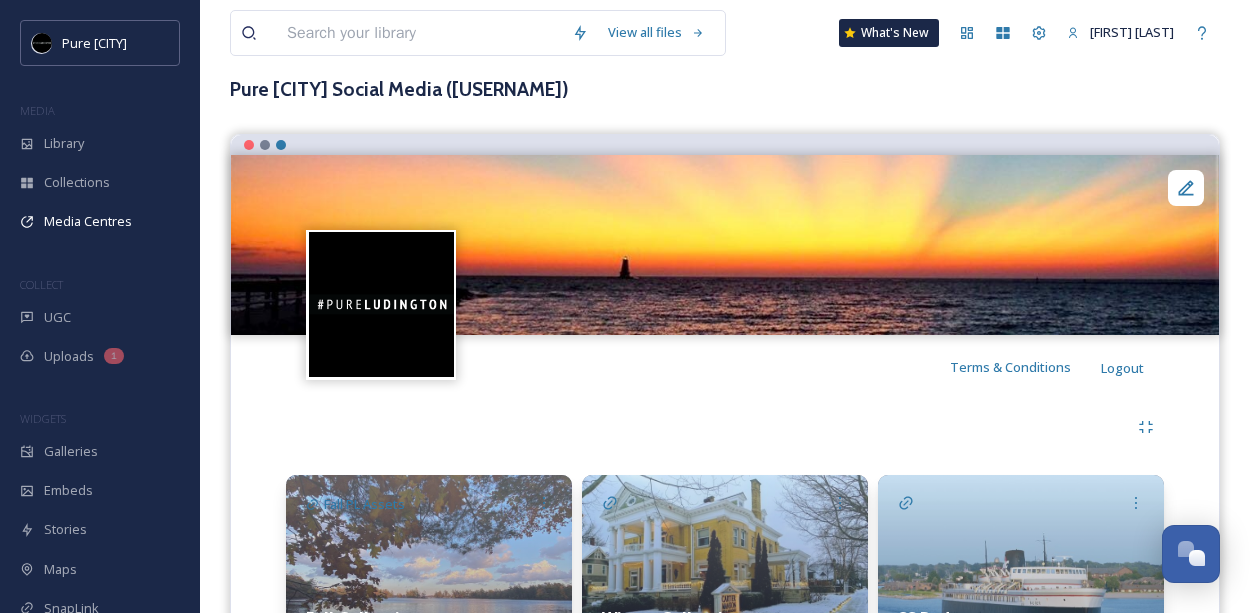 scroll, scrollTop: 319, scrollLeft: 0, axis: vertical 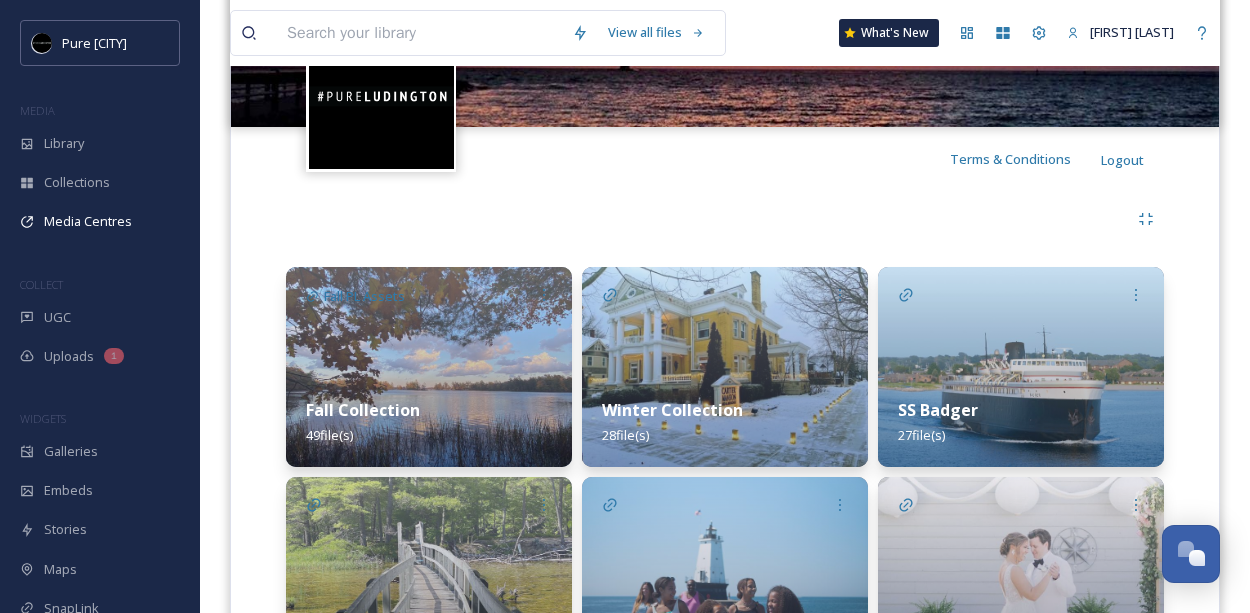 click at bounding box center [1021, 367] 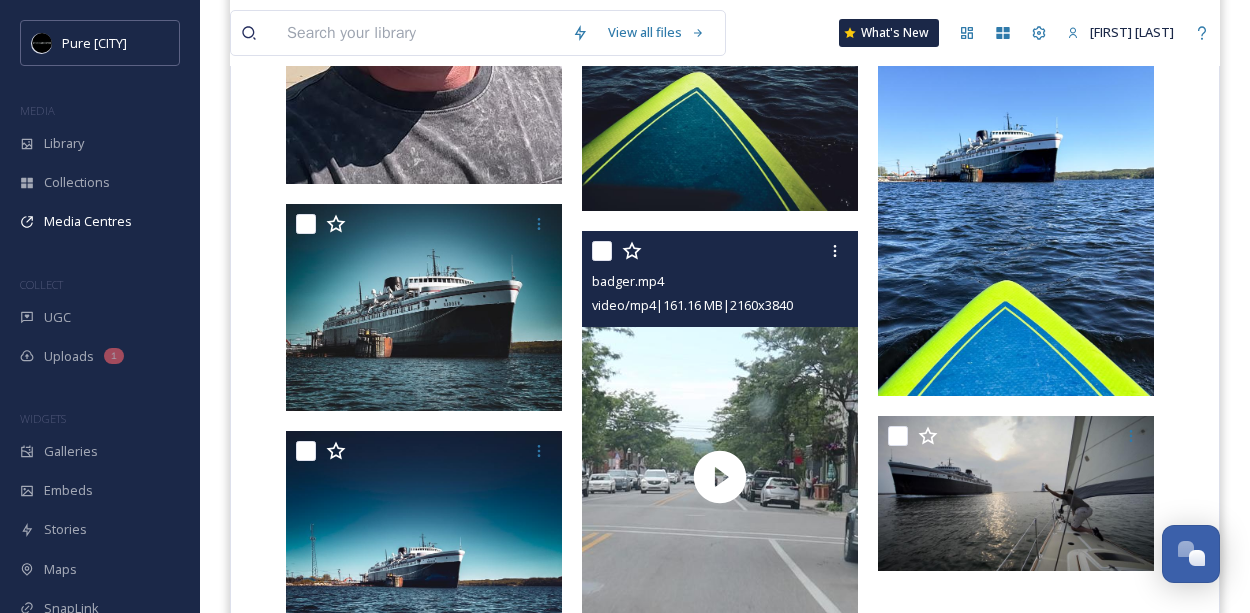scroll, scrollTop: 2638, scrollLeft: 0, axis: vertical 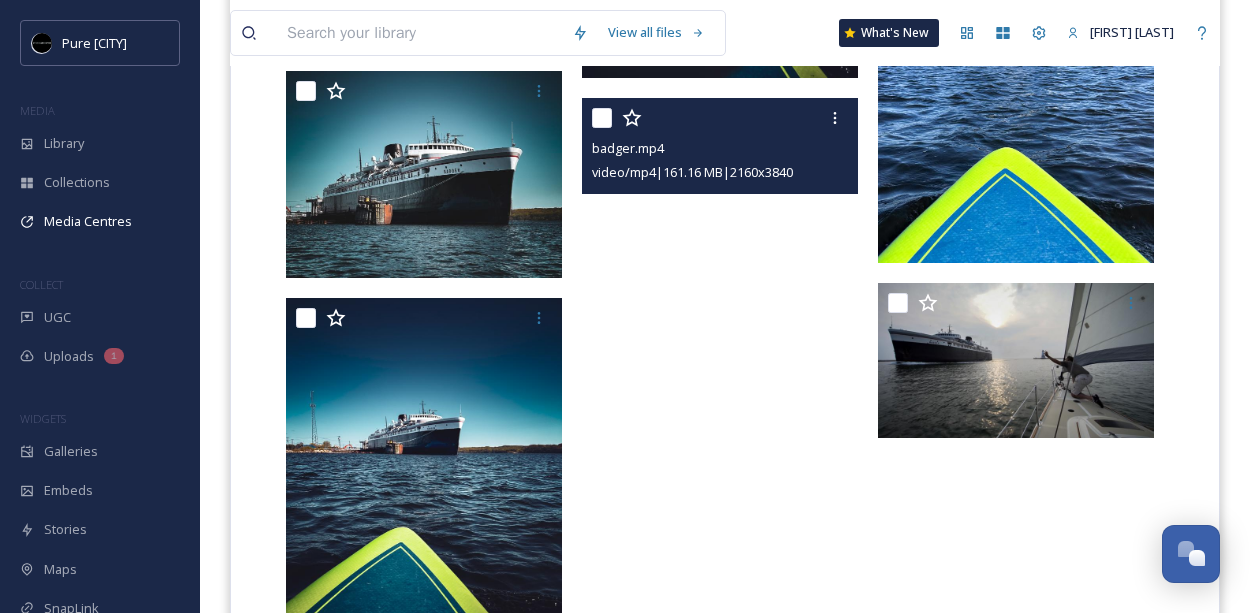 click at bounding box center [720, 343] 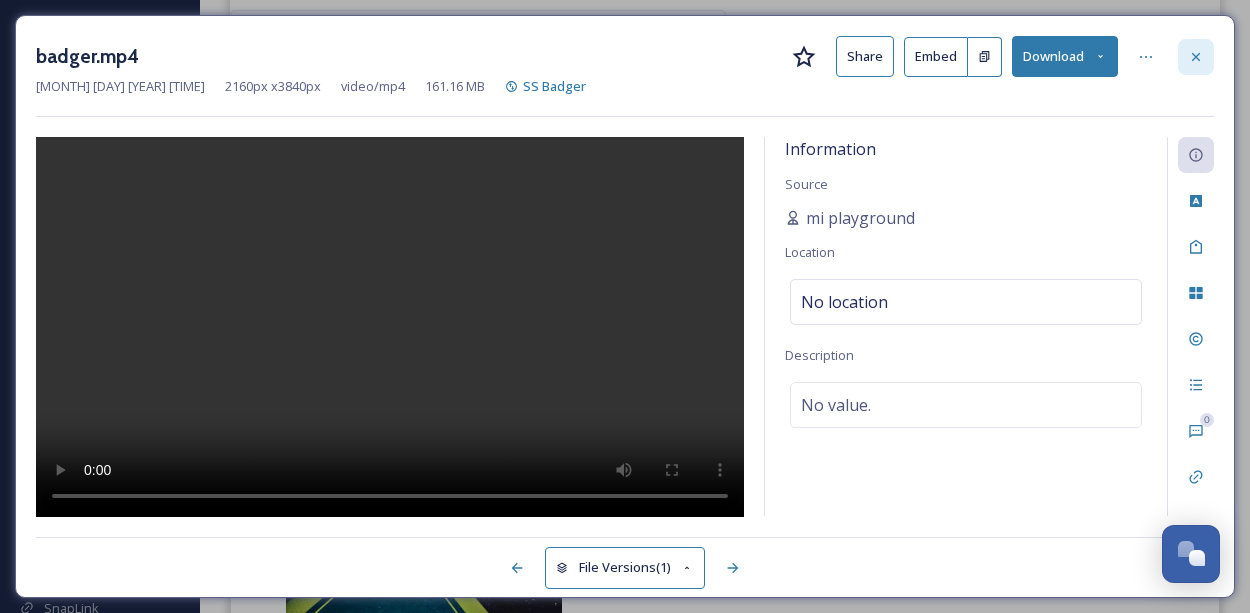 click 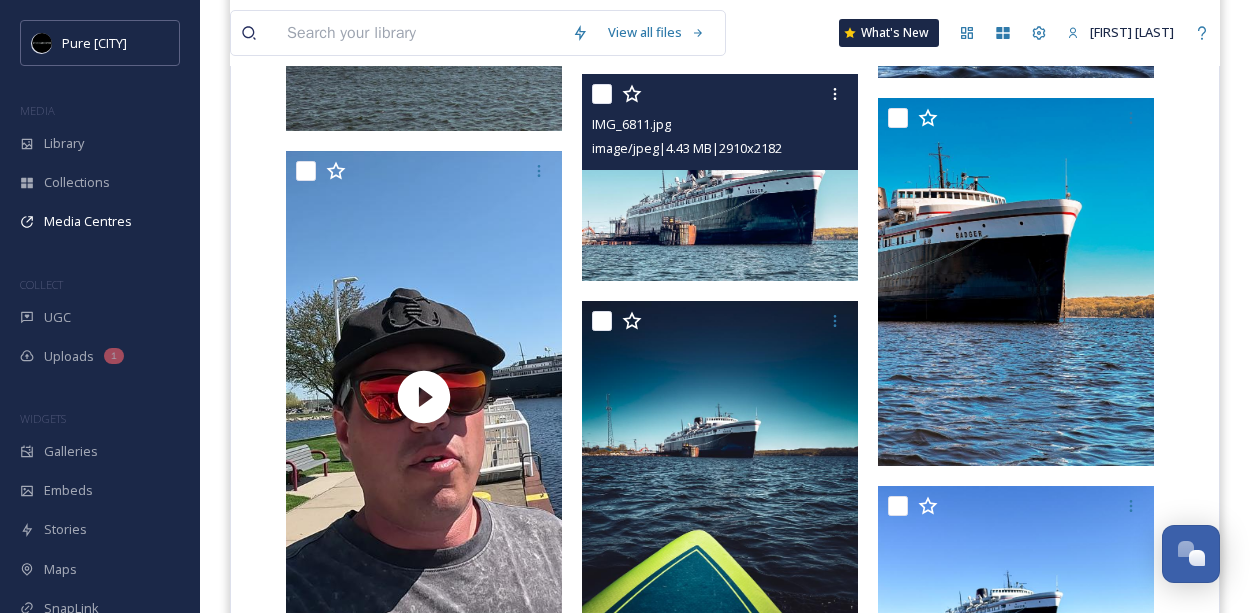 scroll, scrollTop: 2031, scrollLeft: 0, axis: vertical 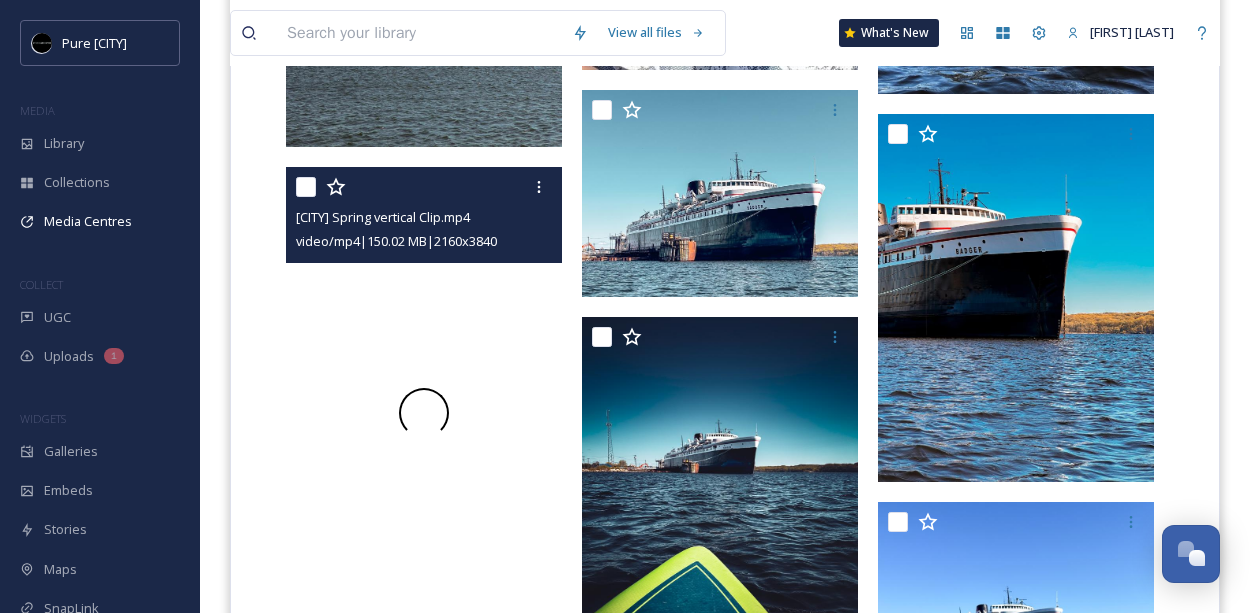 click at bounding box center (424, 412) 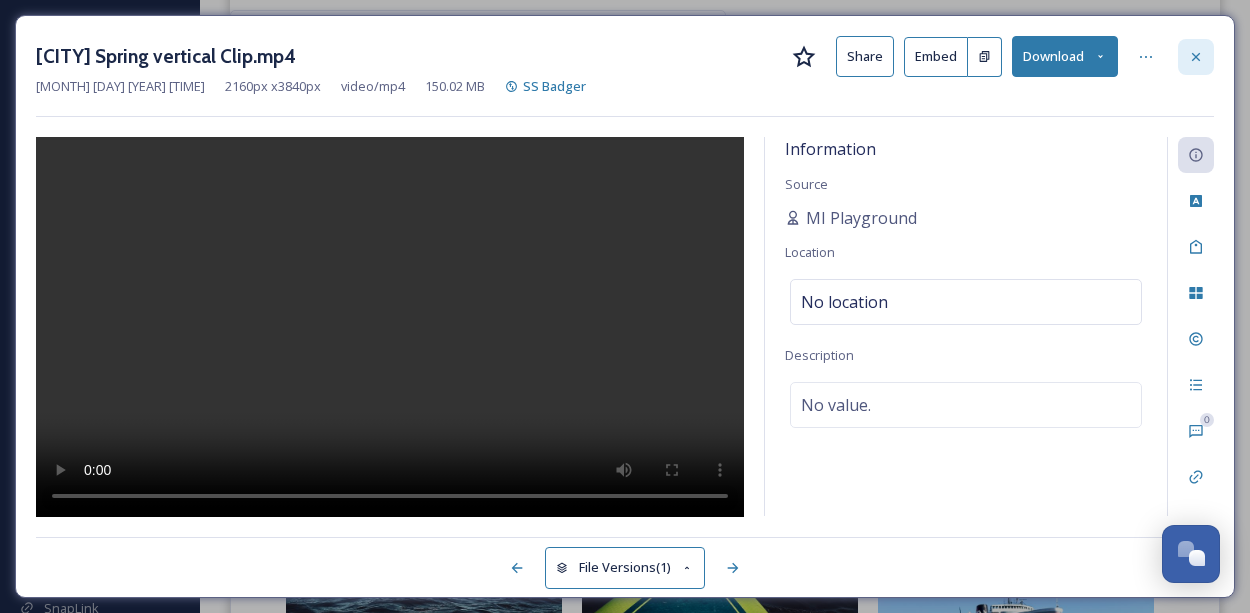 click 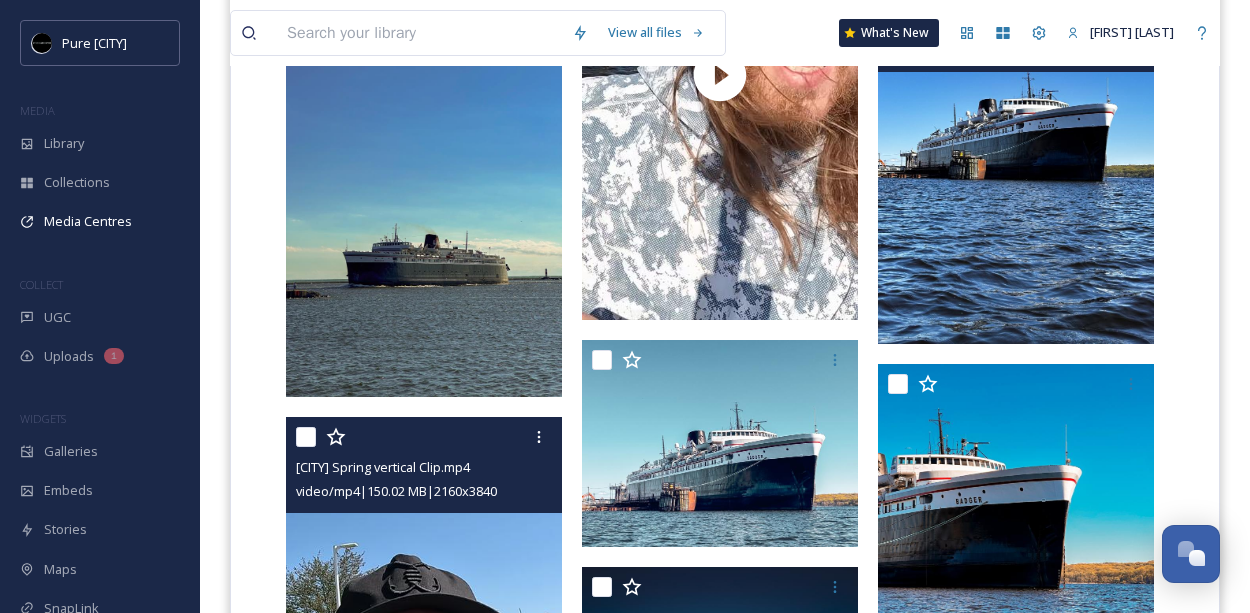 scroll, scrollTop: 1666, scrollLeft: 0, axis: vertical 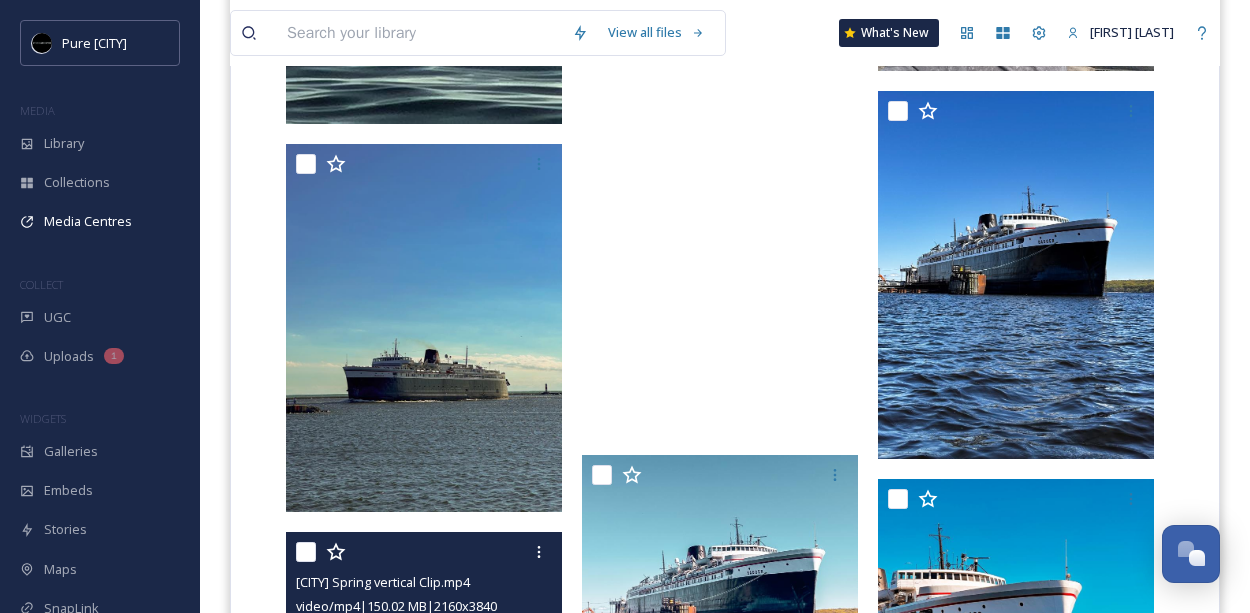 click at bounding box center (720, 190) 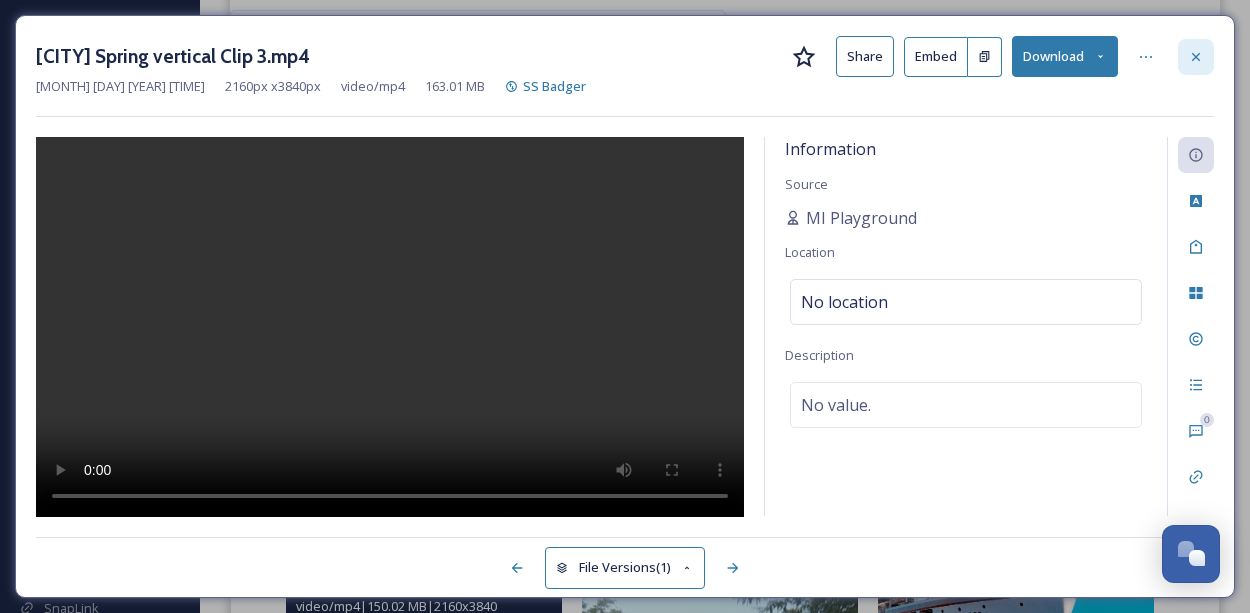 click 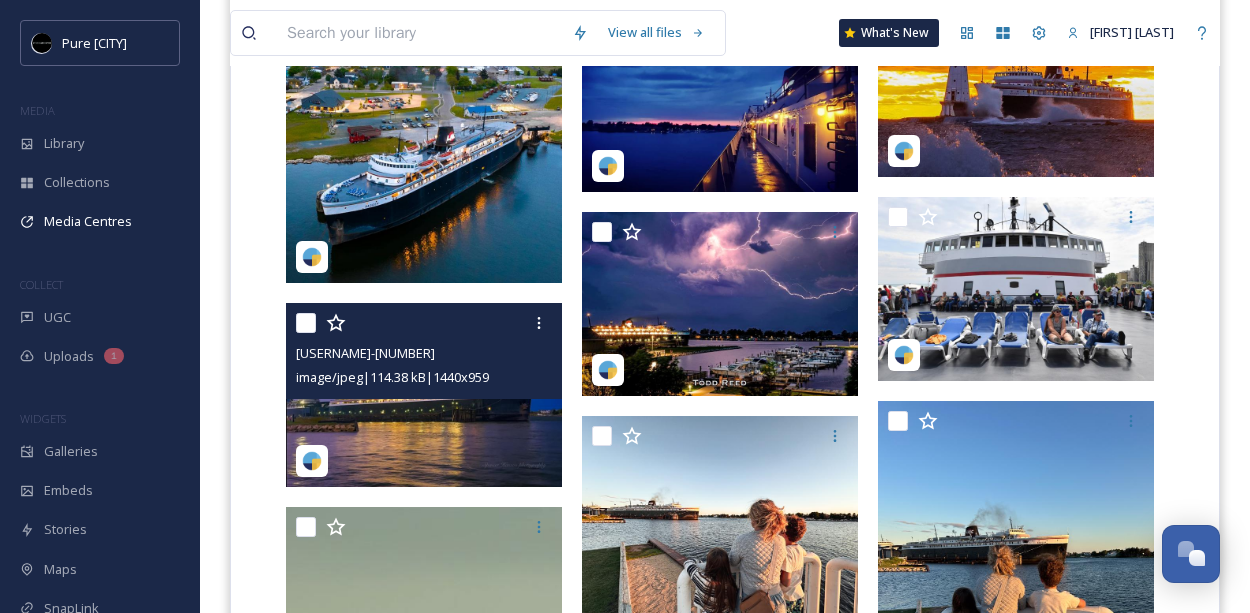 scroll, scrollTop: 780, scrollLeft: 0, axis: vertical 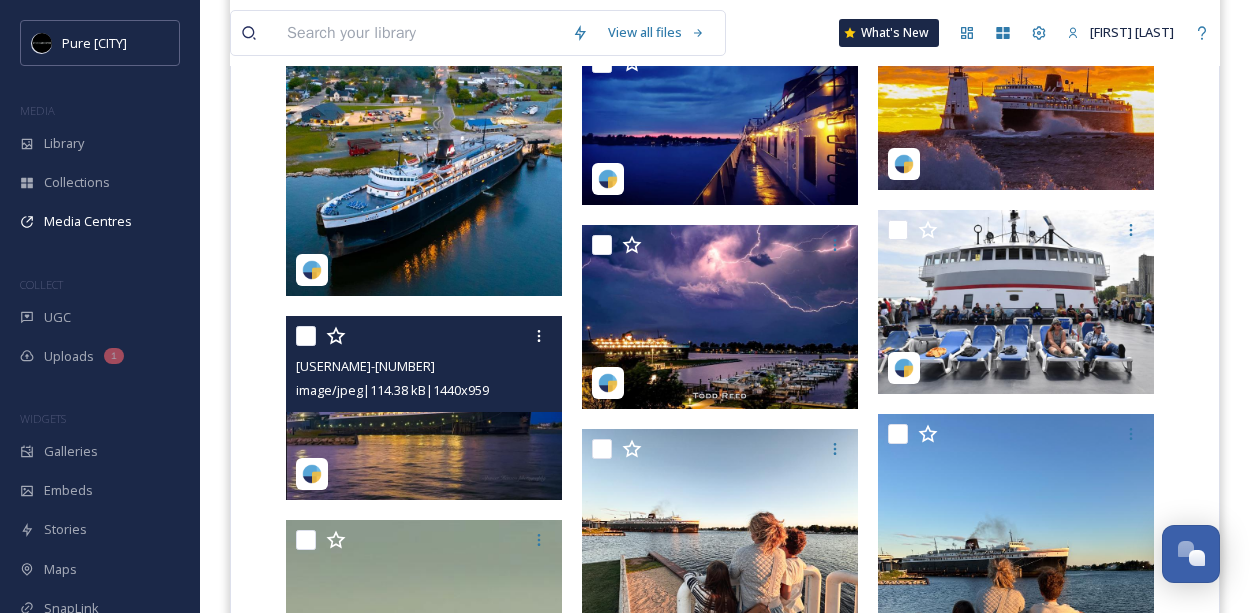 click at bounding box center (424, 408) 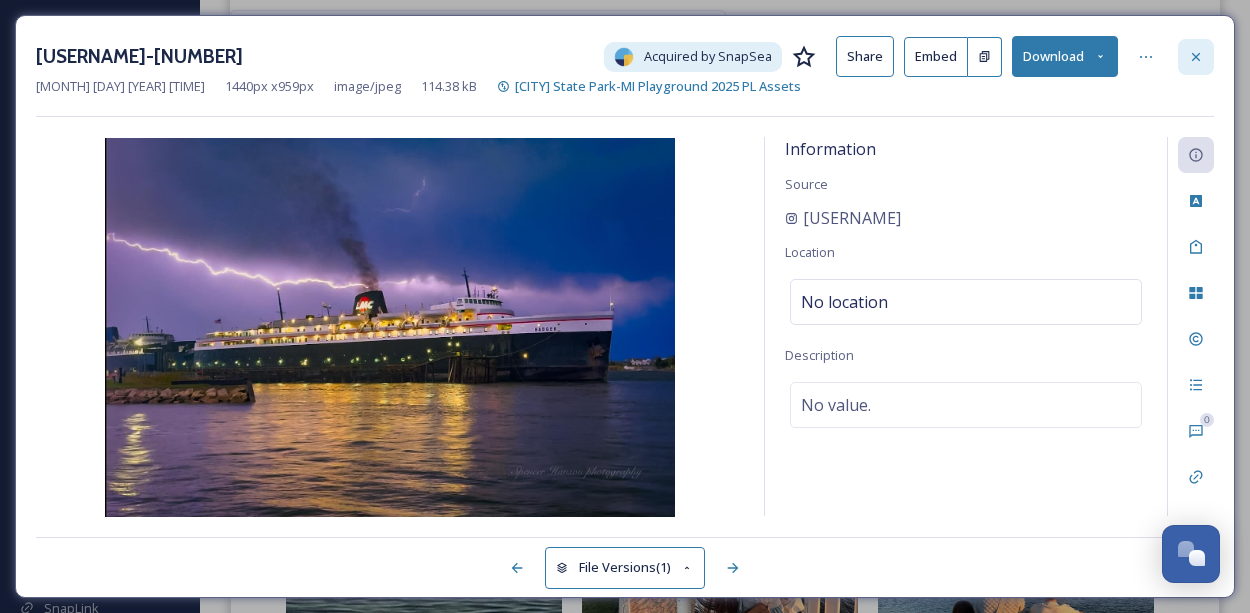 click at bounding box center (1196, 57) 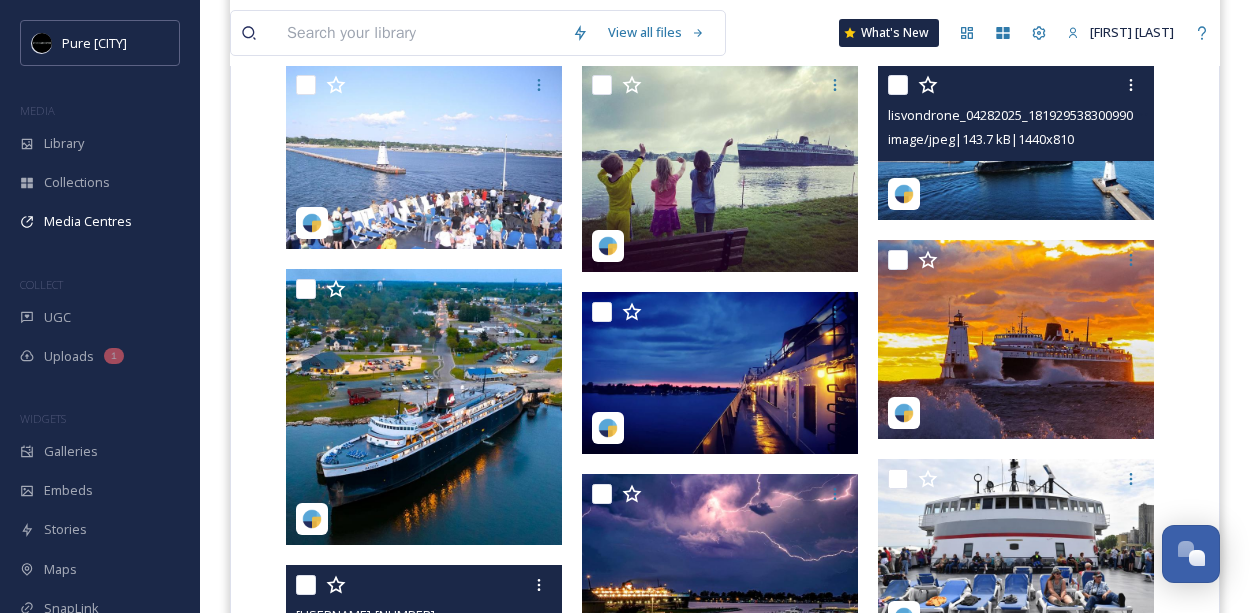 scroll, scrollTop: 521, scrollLeft: 0, axis: vertical 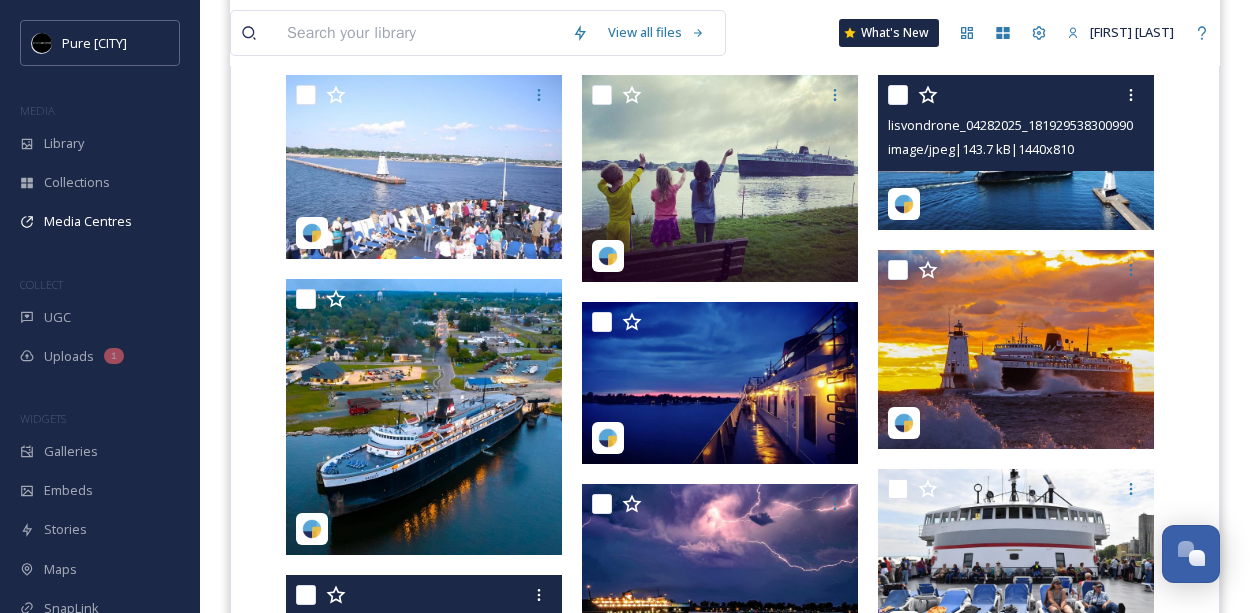 click at bounding box center (1016, 152) 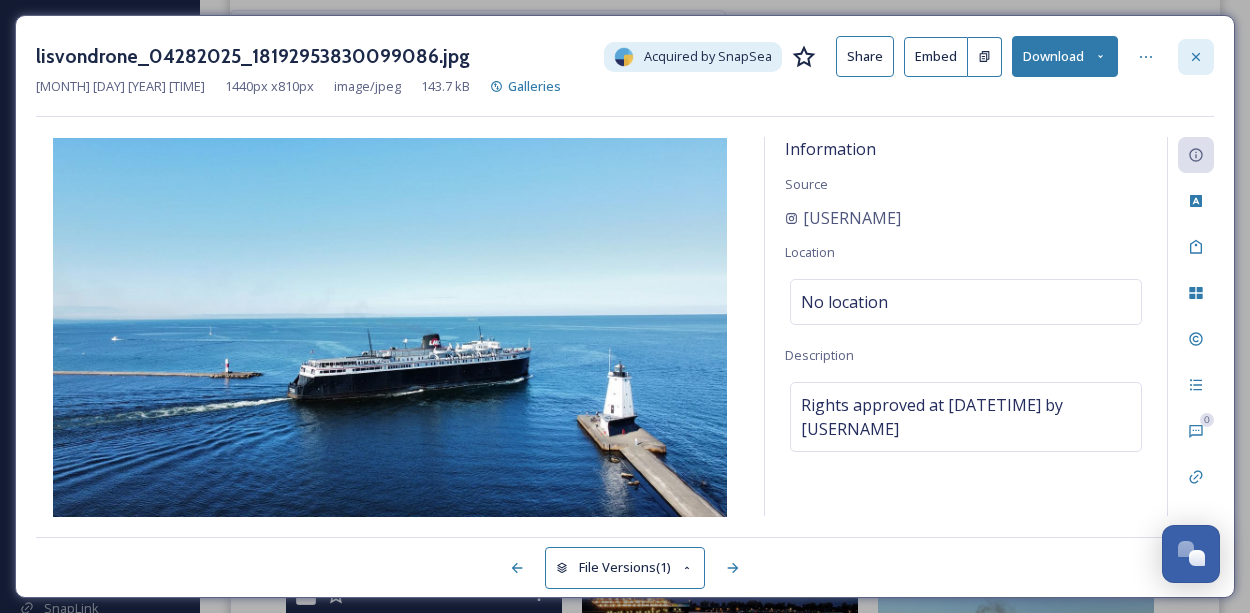 click at bounding box center (1196, 57) 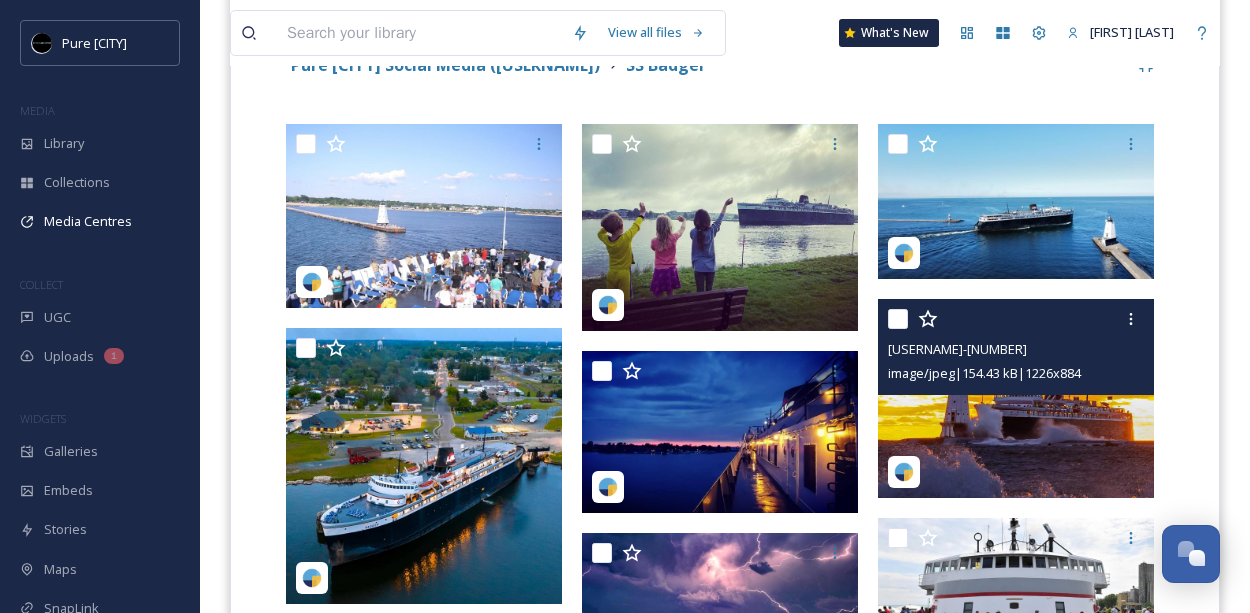 scroll, scrollTop: 473, scrollLeft: 0, axis: vertical 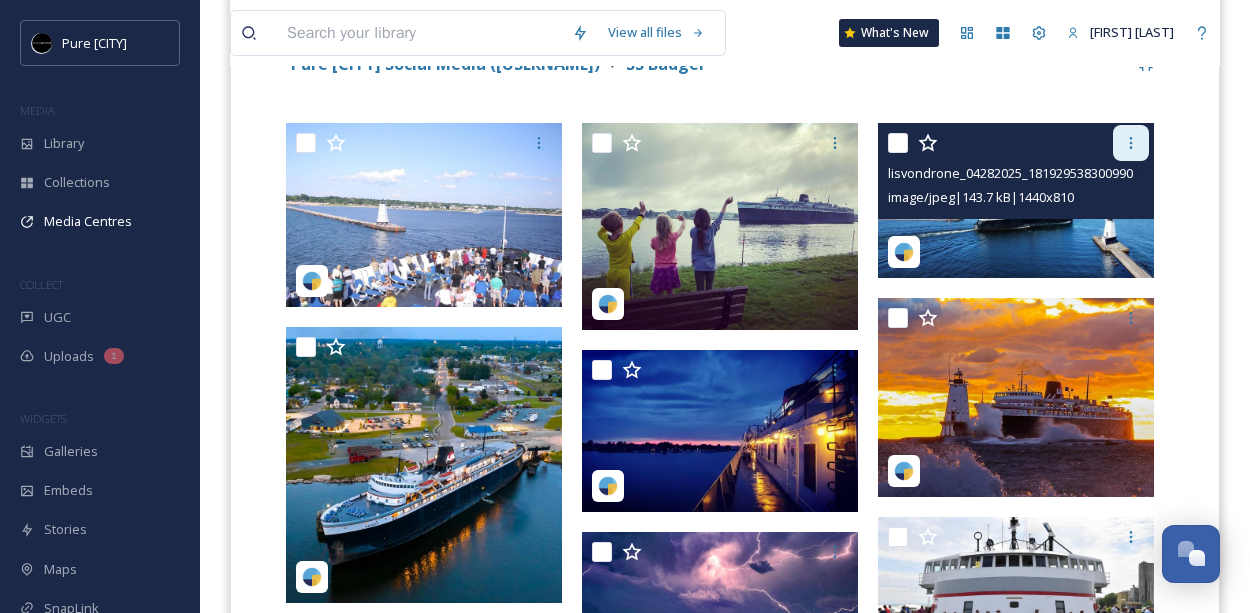 click at bounding box center [1131, 143] 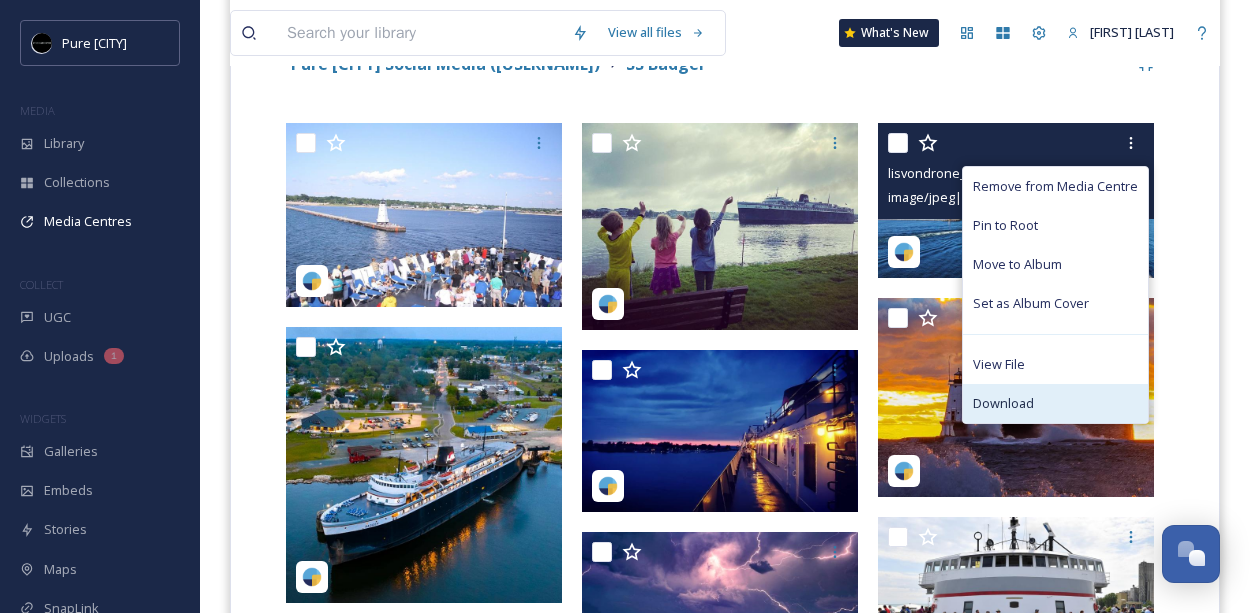 click on "Download" at bounding box center [1003, 403] 